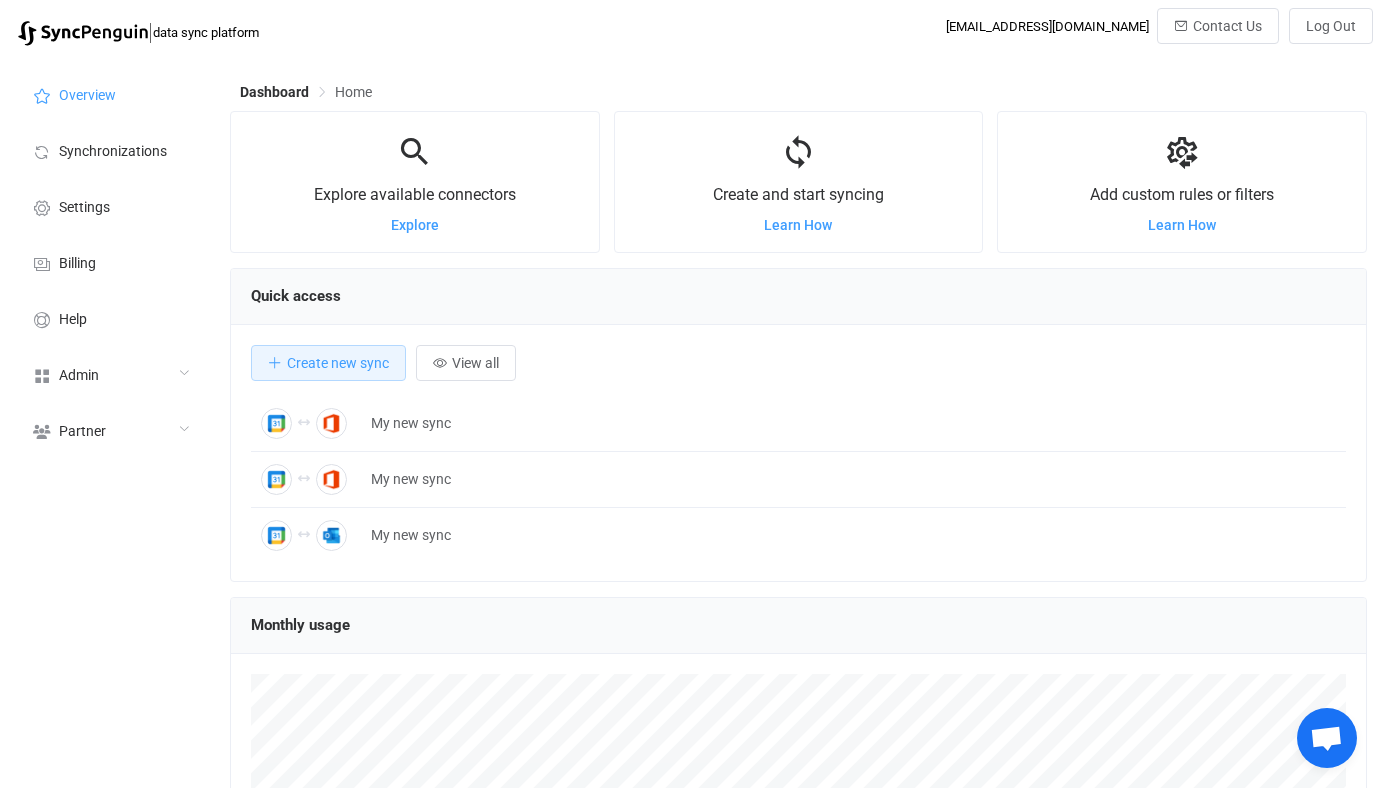 scroll, scrollTop: 0, scrollLeft: 0, axis: both 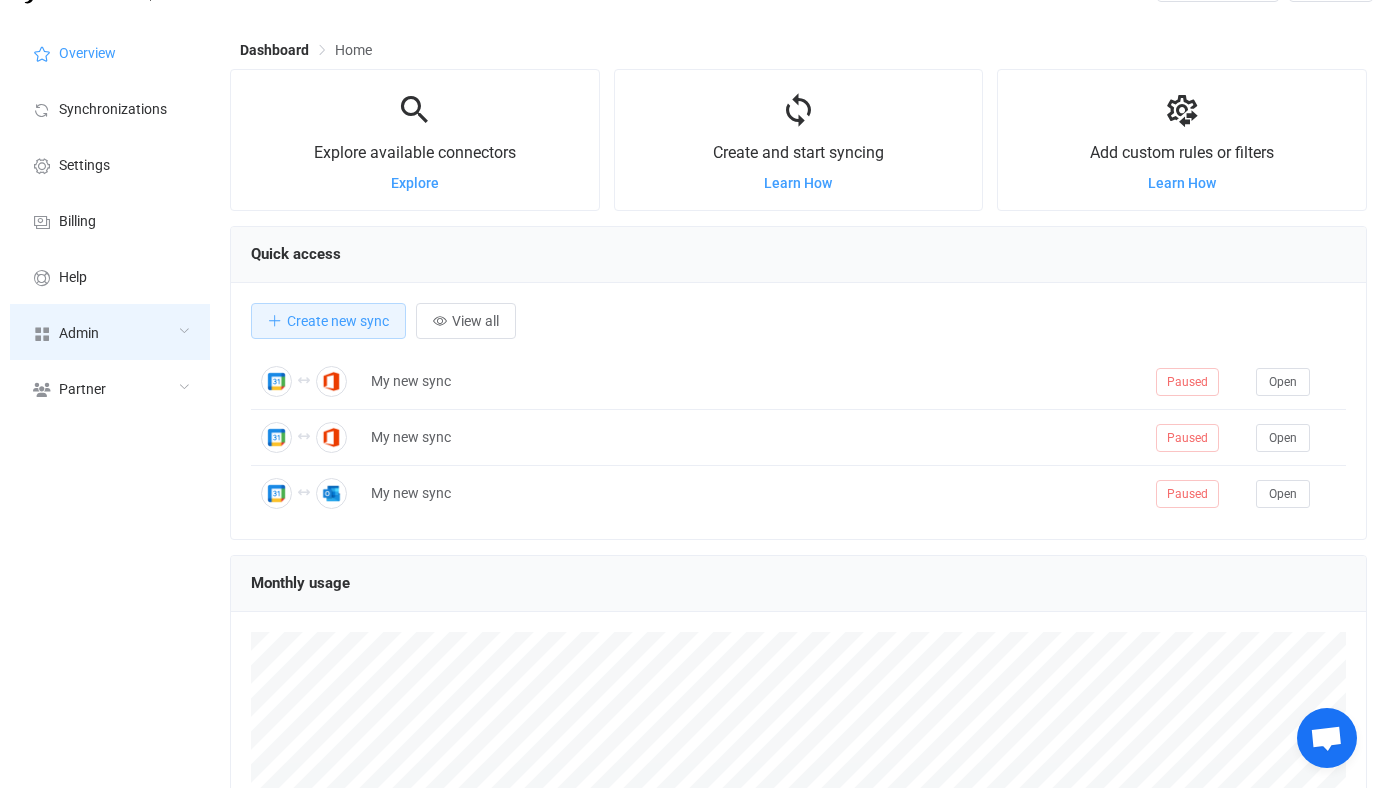 click on "Admin" at bounding box center (110, 332) 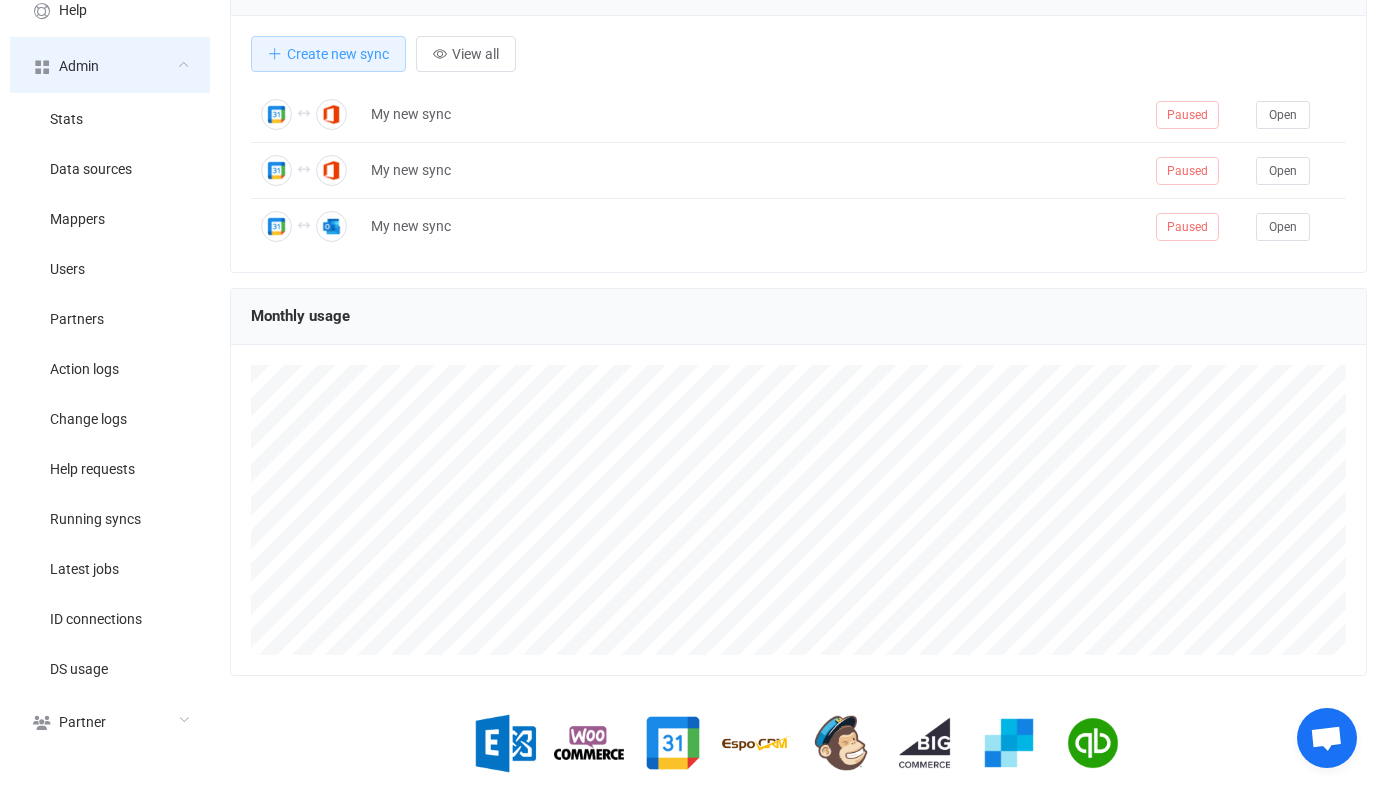 scroll, scrollTop: 371, scrollLeft: 0, axis: vertical 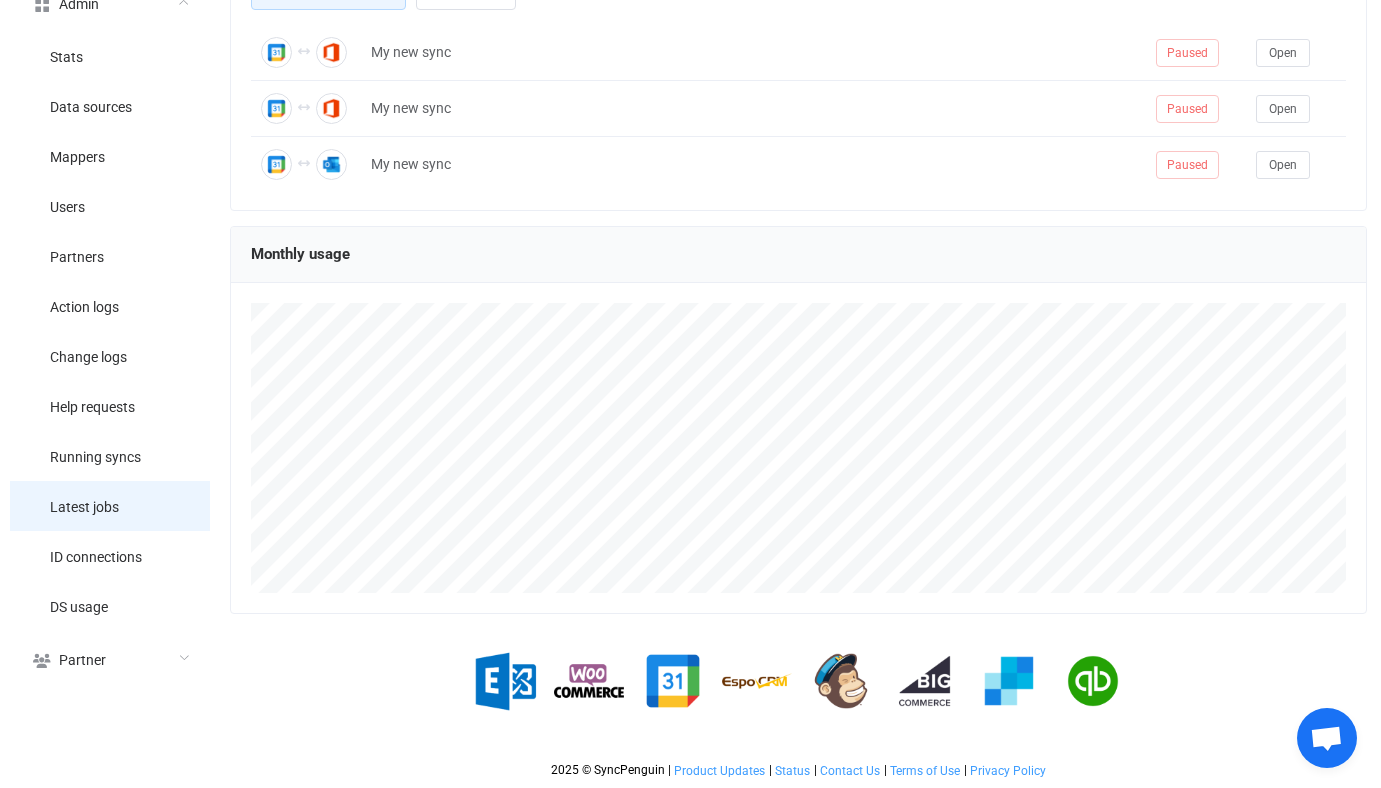 click on "Latest jobs" at bounding box center [110, 506] 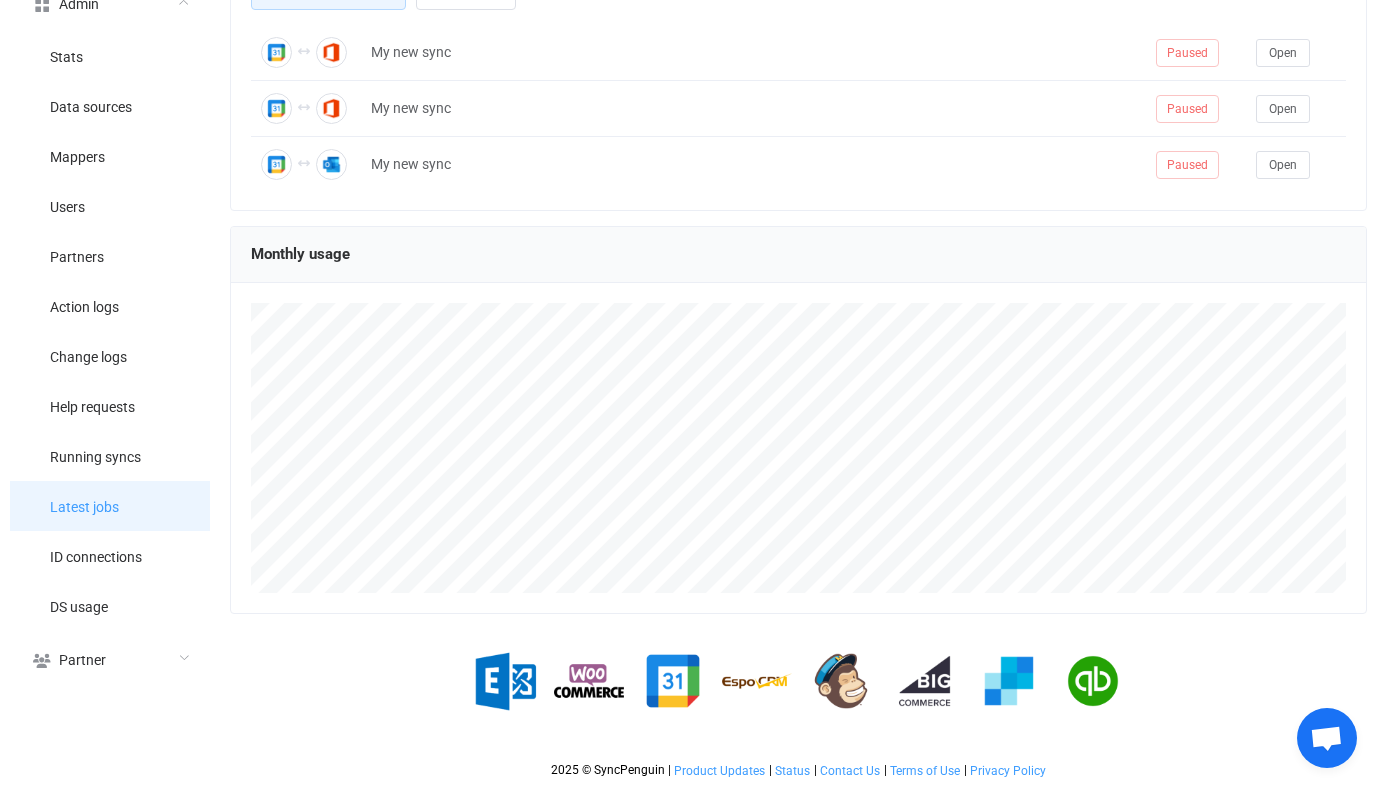 type 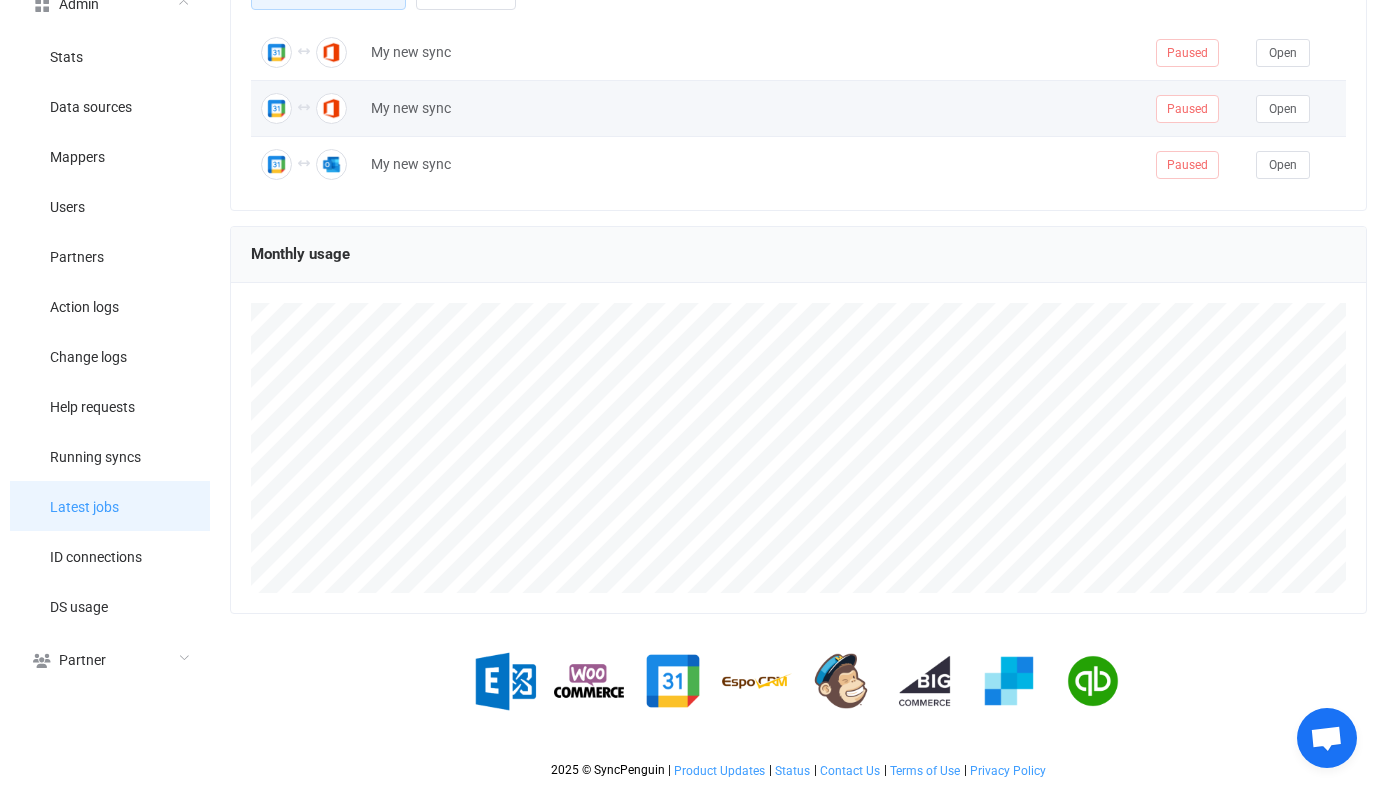 scroll, scrollTop: 0, scrollLeft: 0, axis: both 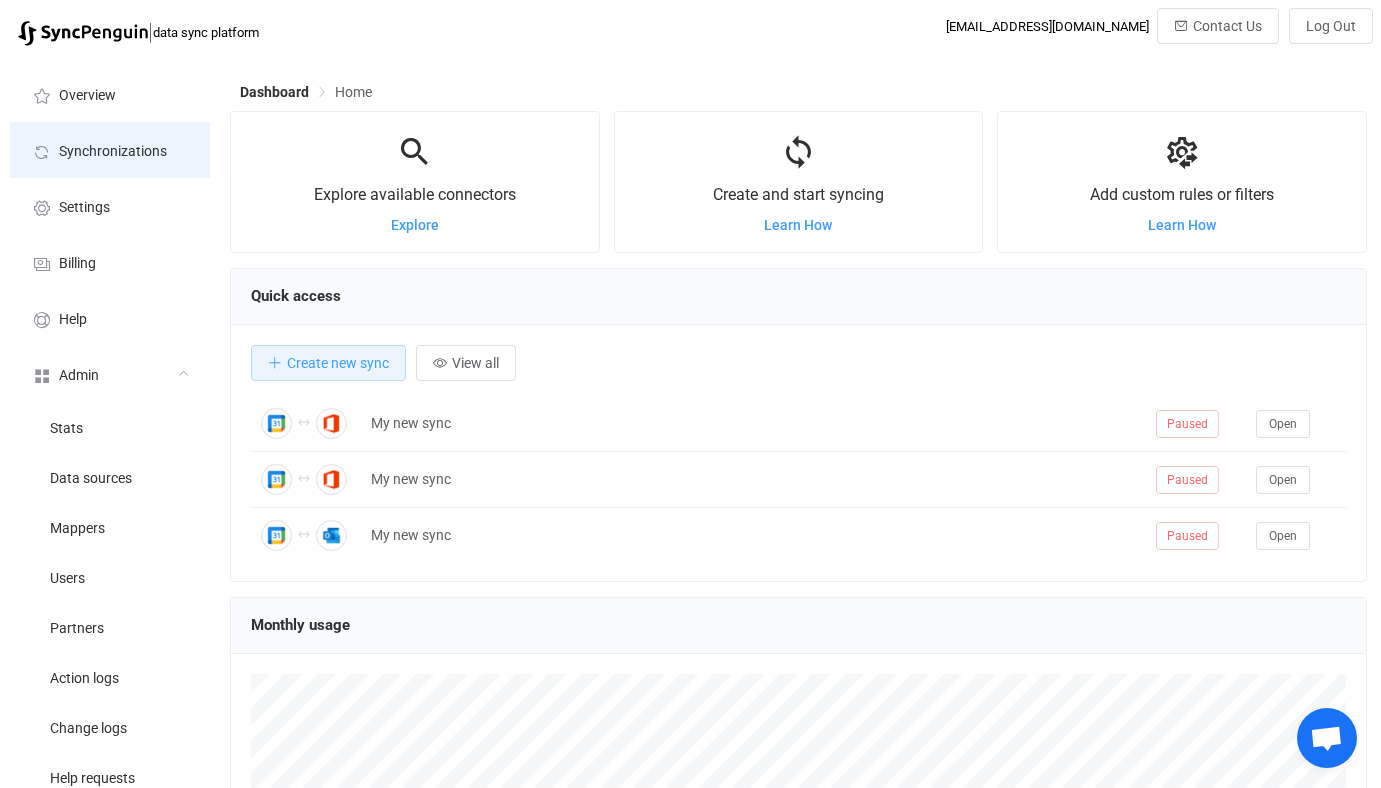 click on "Synchronizations" at bounding box center (110, 150) 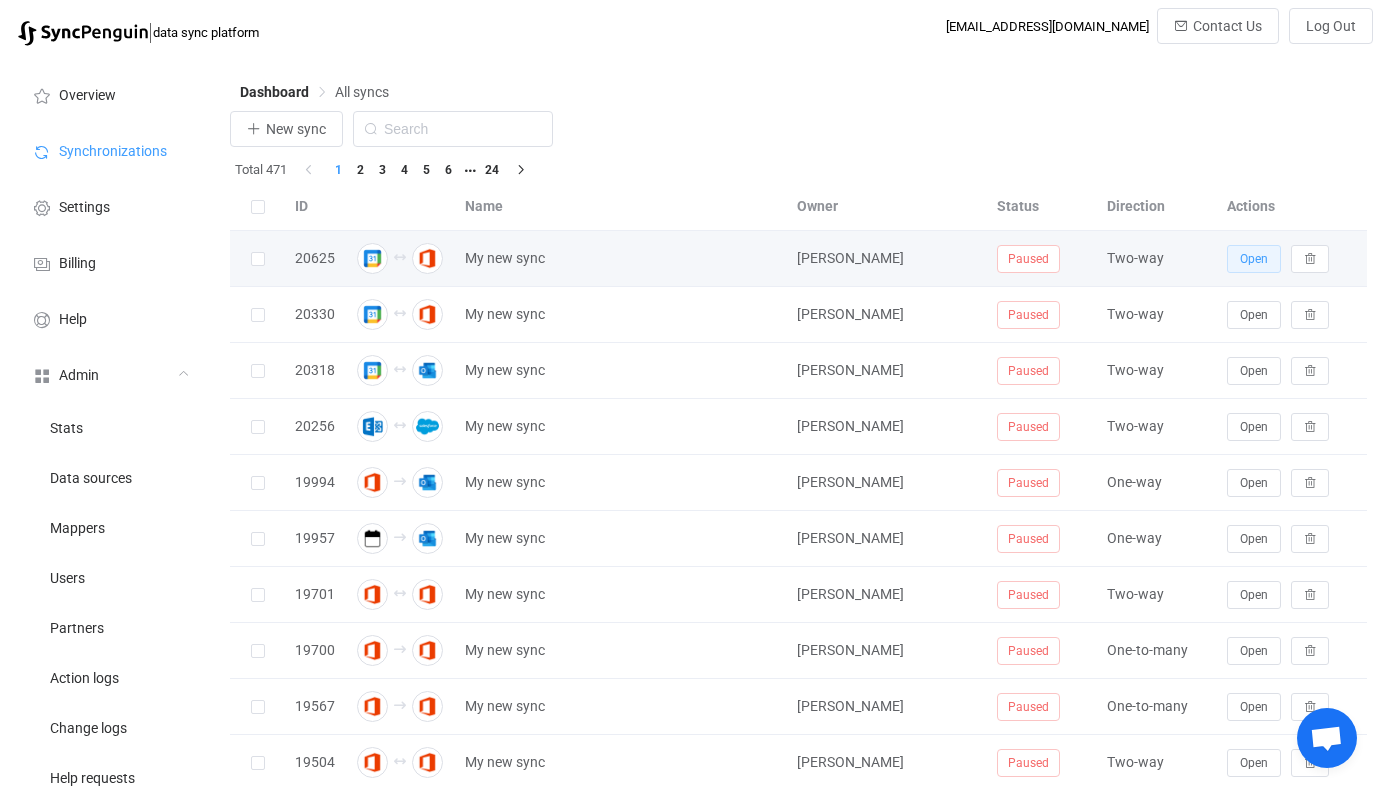 click on "Open" at bounding box center (1254, 259) 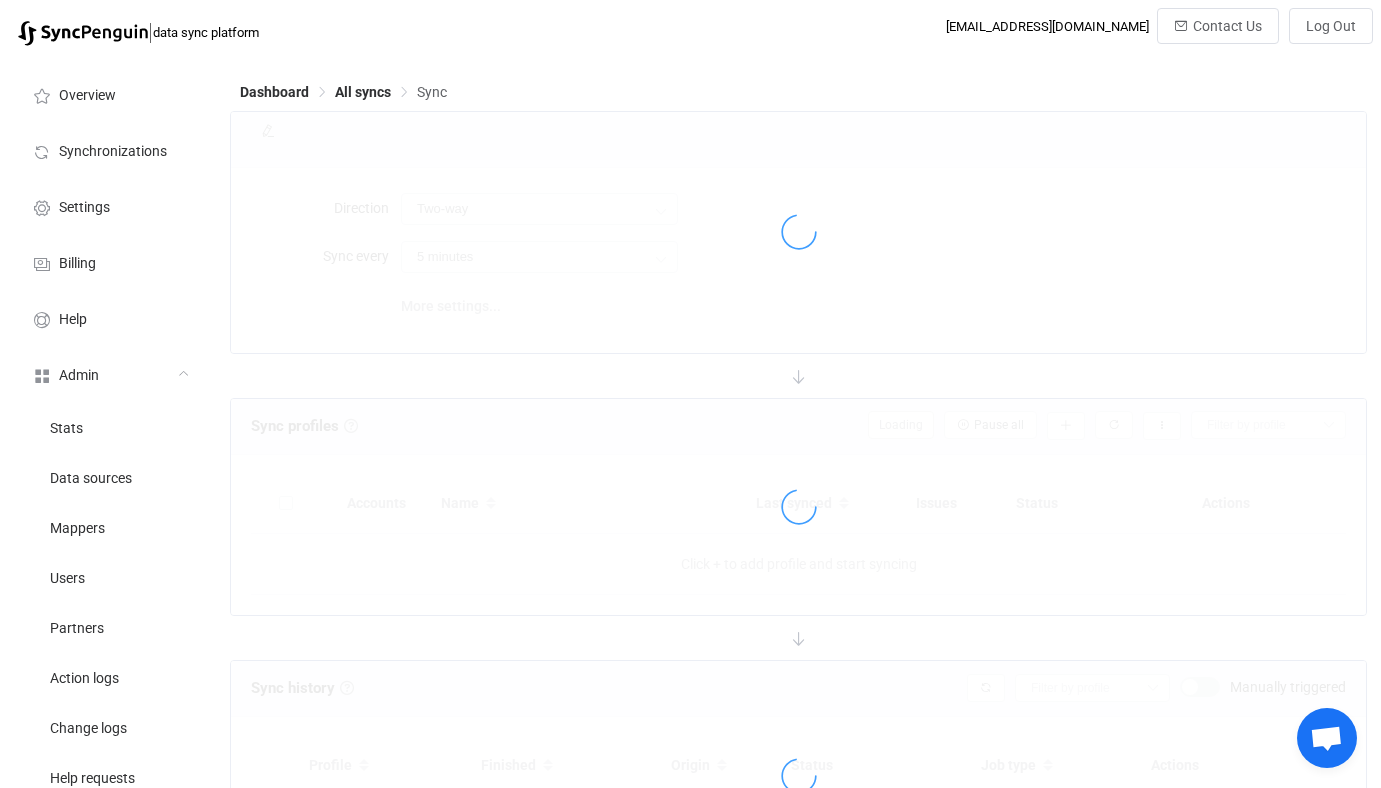 type on "10 minutes" 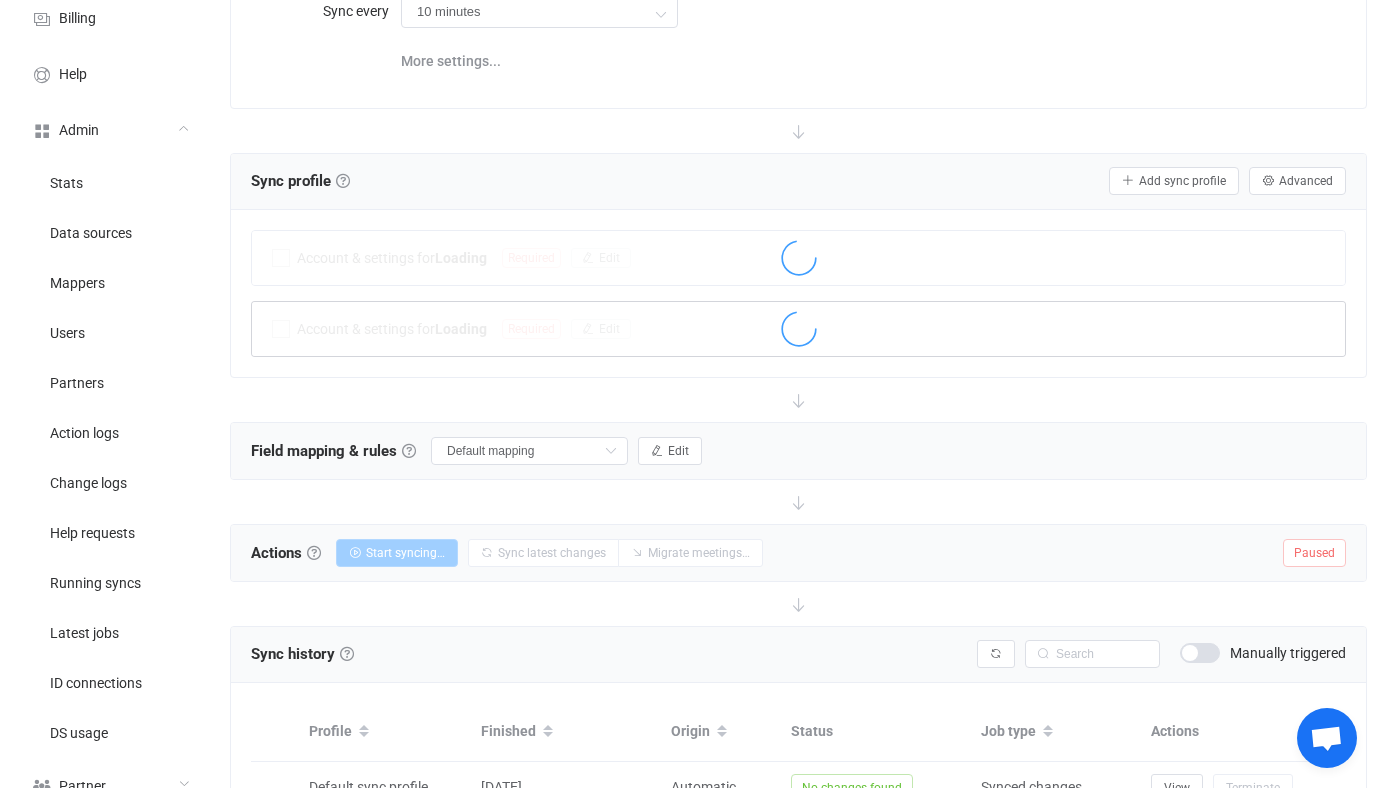 scroll, scrollTop: 238, scrollLeft: 0, axis: vertical 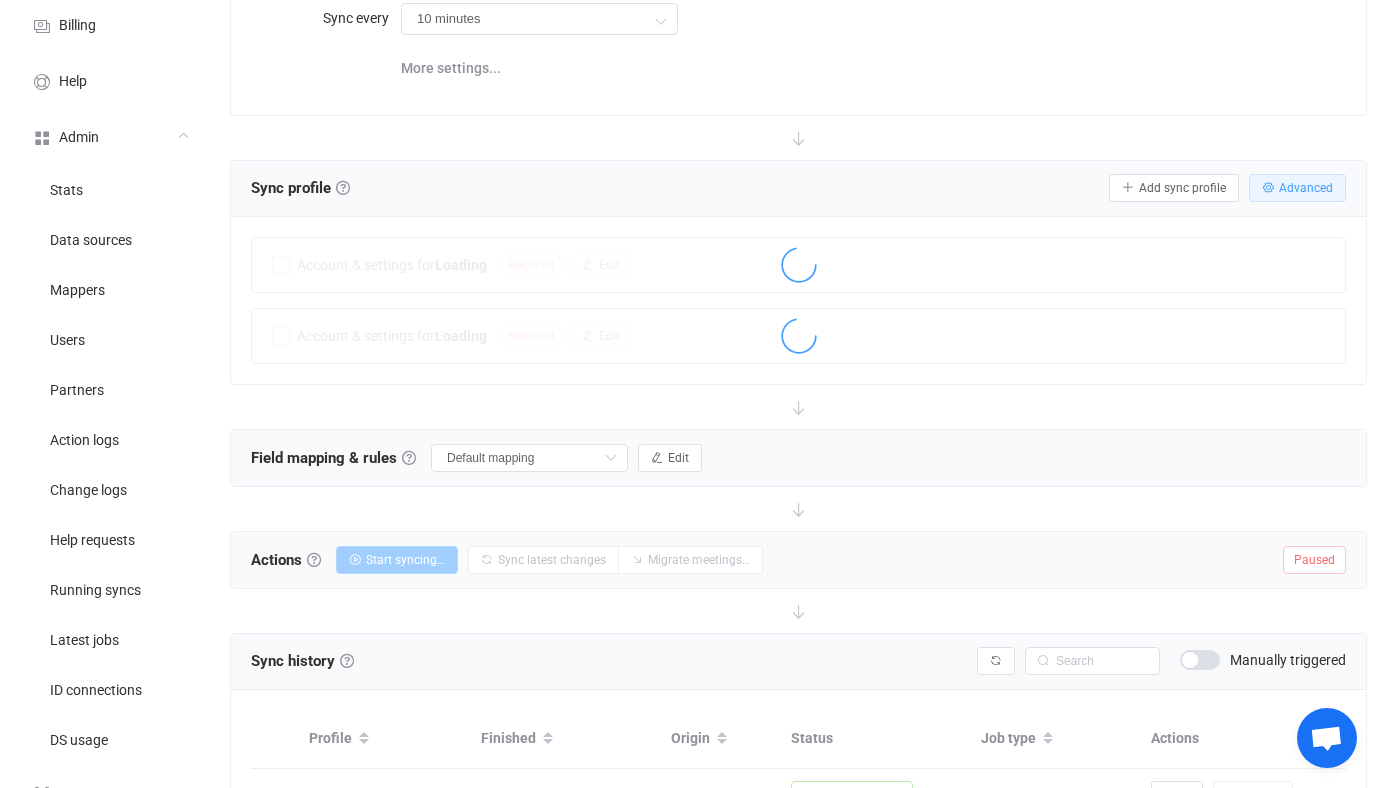 click on "Advanced" at bounding box center (1297, 188) 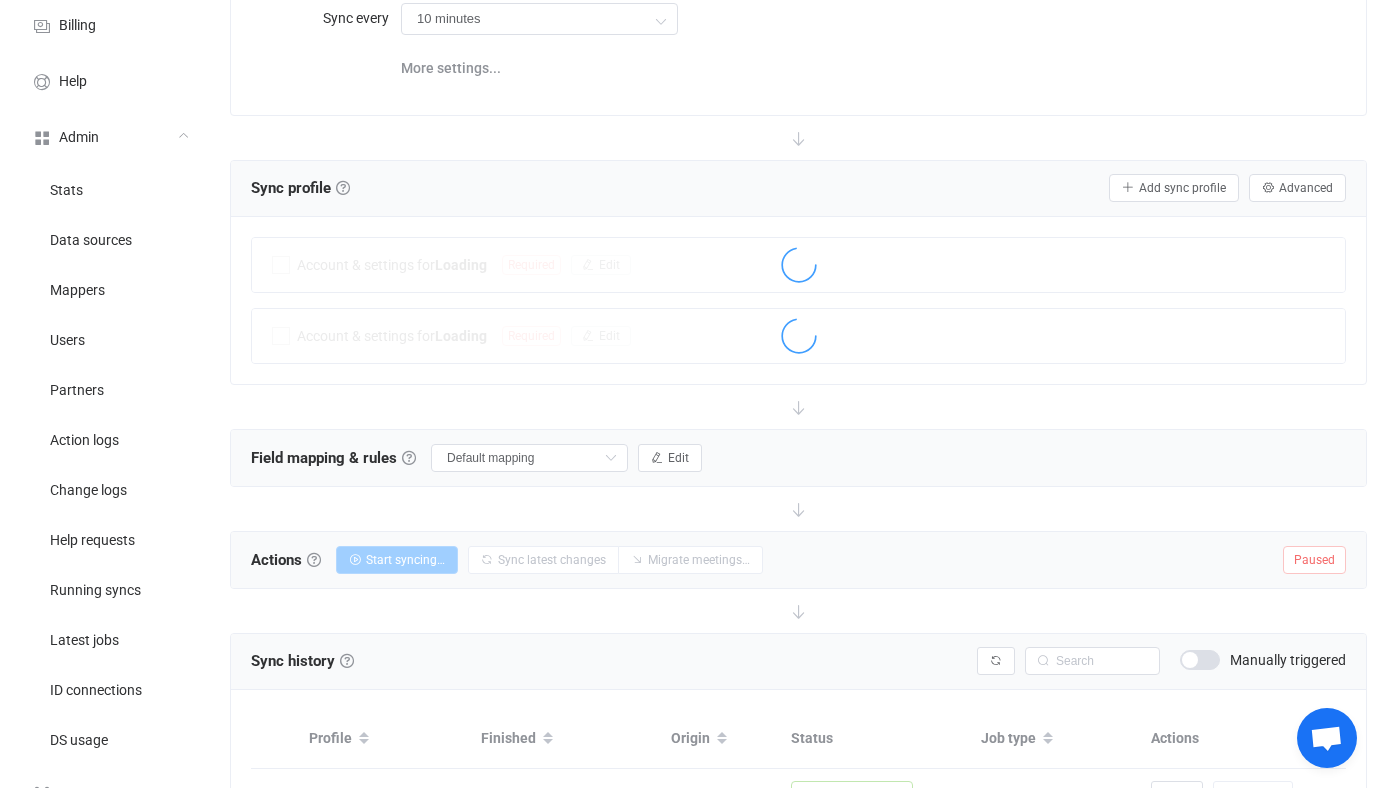 click on "Sync profile settings" at bounding box center [0, 0] 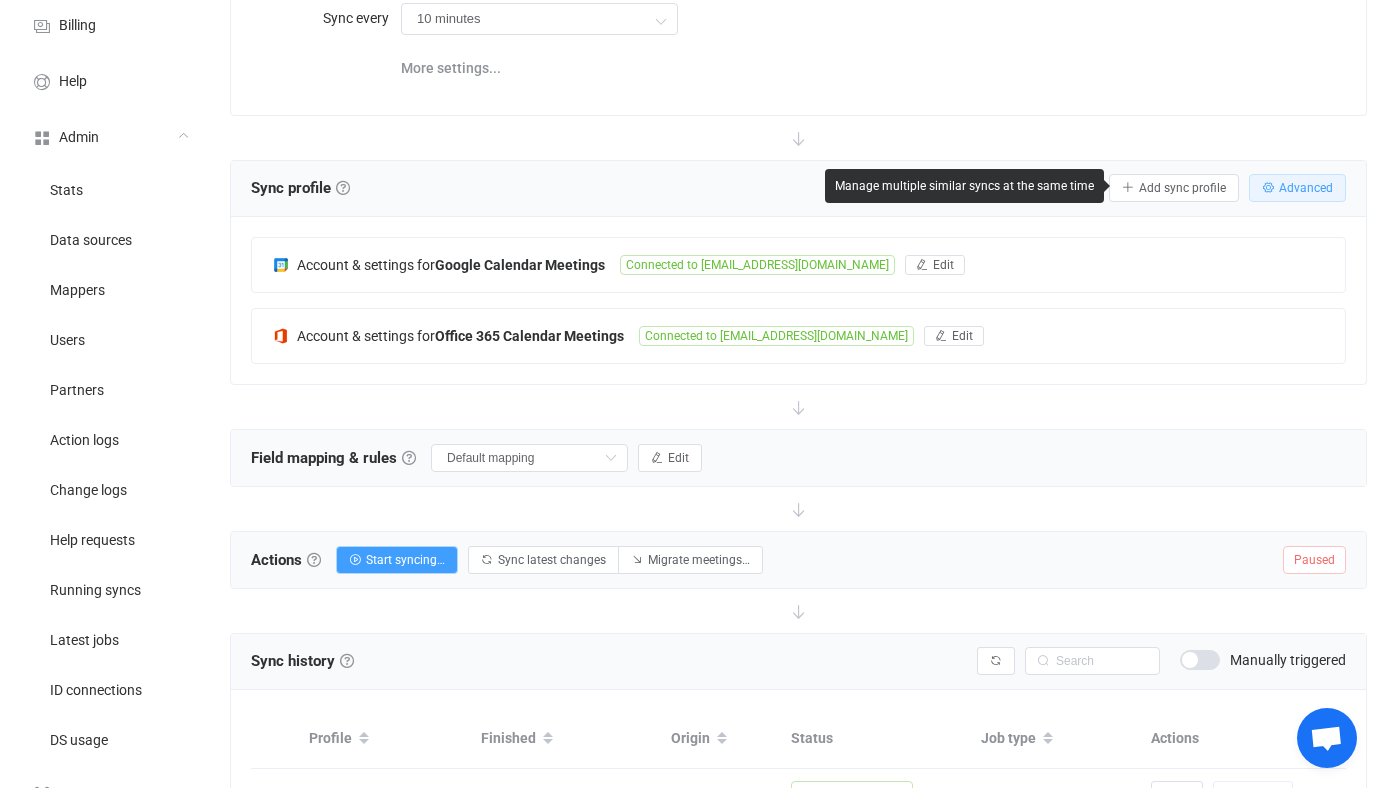 click on "Advanced" at bounding box center (1297, 188) 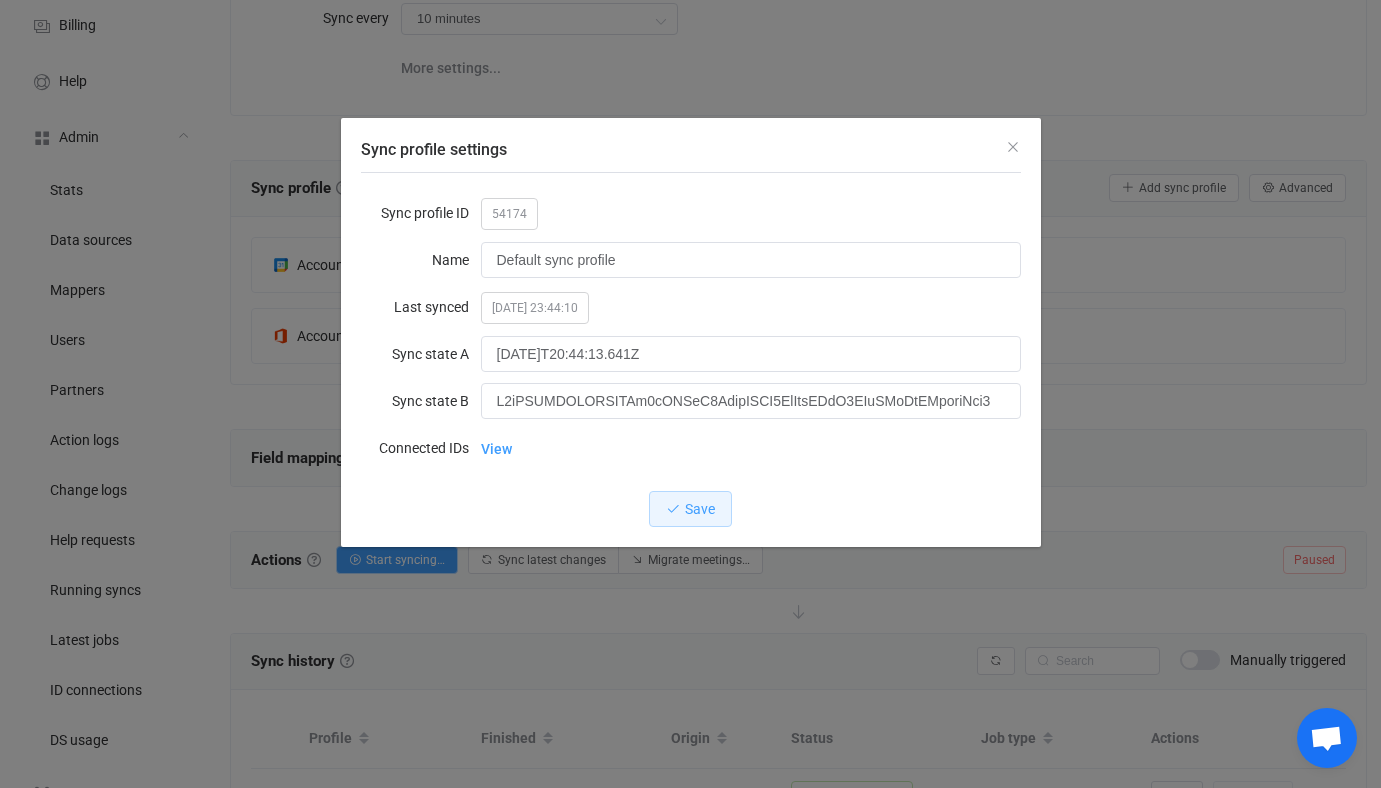 click on "54174" at bounding box center (509, 214) 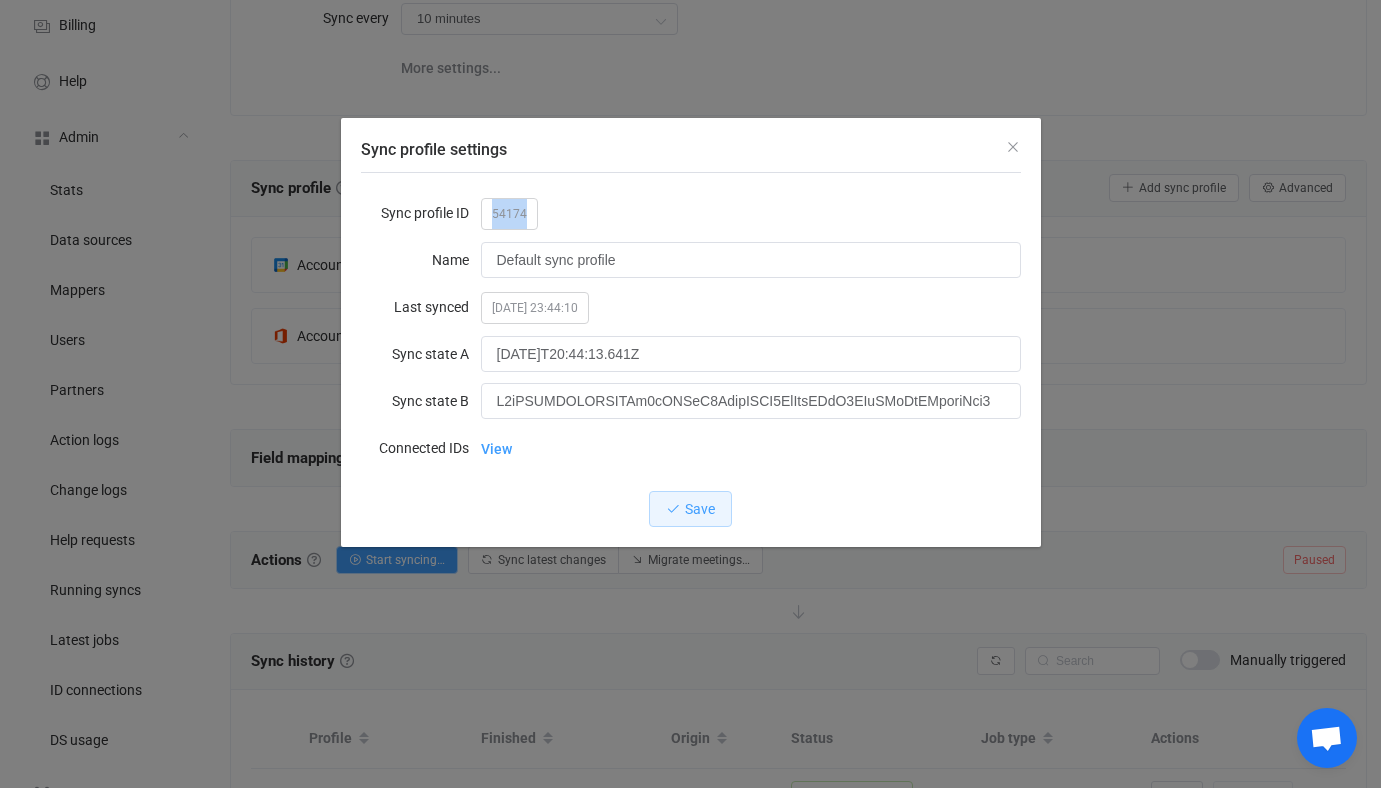 click on "54174" at bounding box center (509, 214) 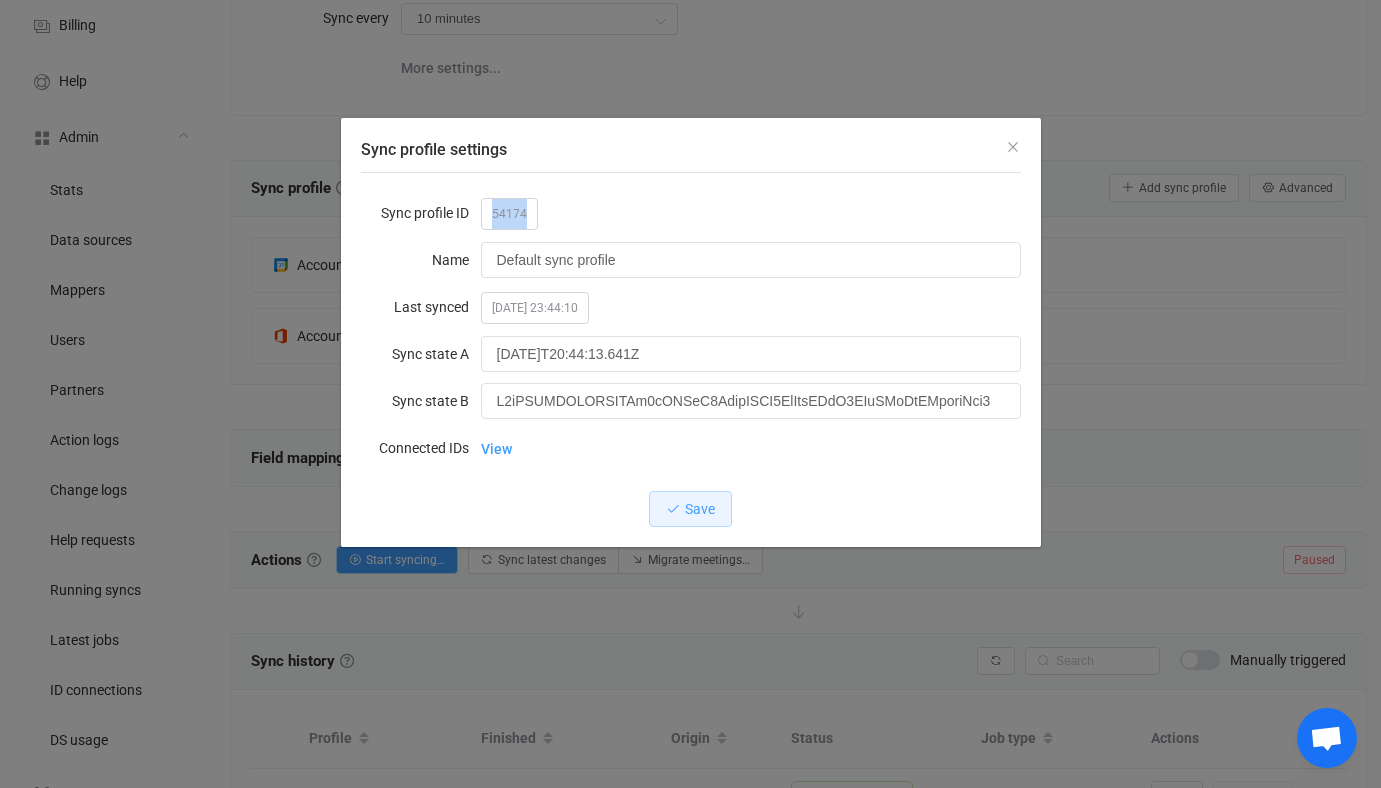 copy on "54174" 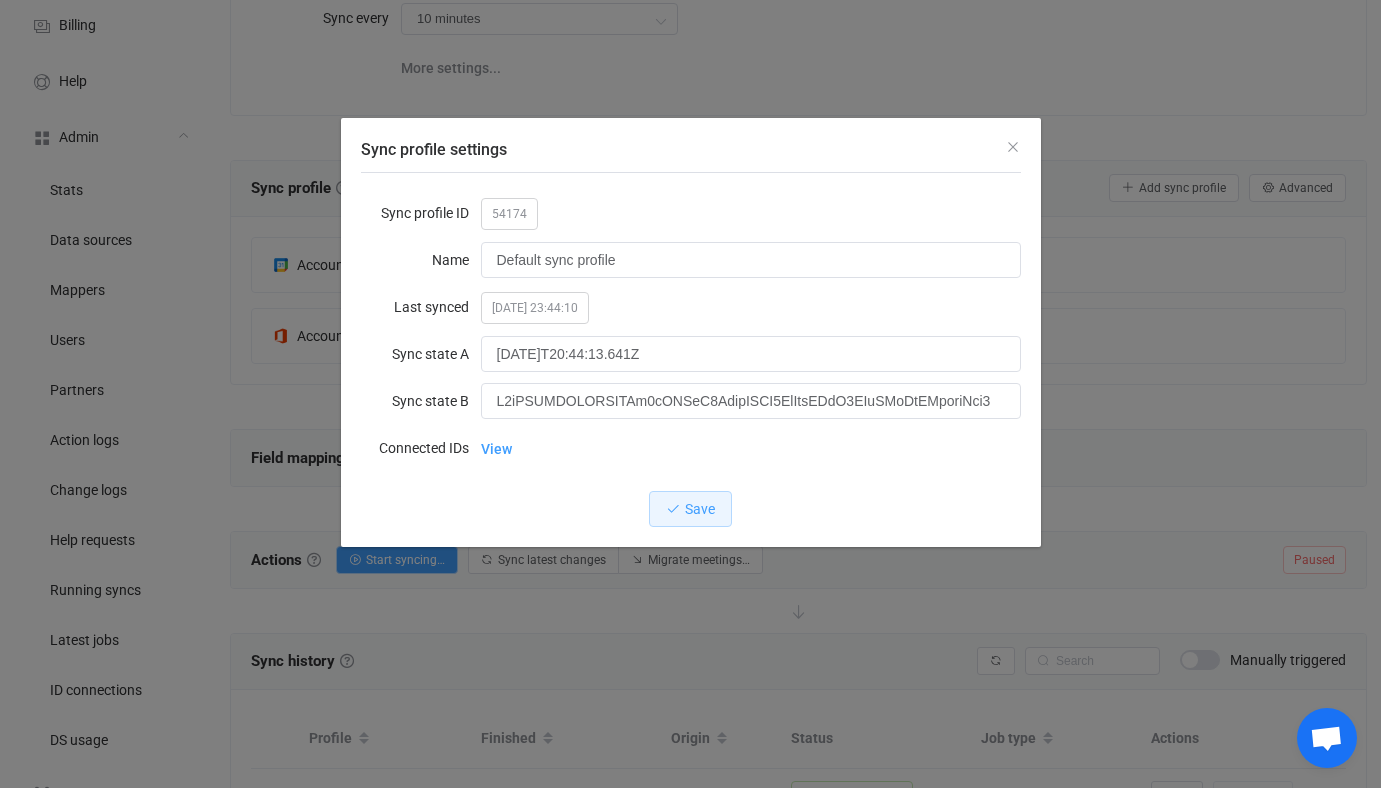 click on "Sync profile settings Sync profile ID 54174 Name Default sync profile Last synced 2025-07-20 23:44:10 Sync state A 2025-07-20T20:44:13.641Z Sync state B Connected IDs View Save" at bounding box center (690, 394) 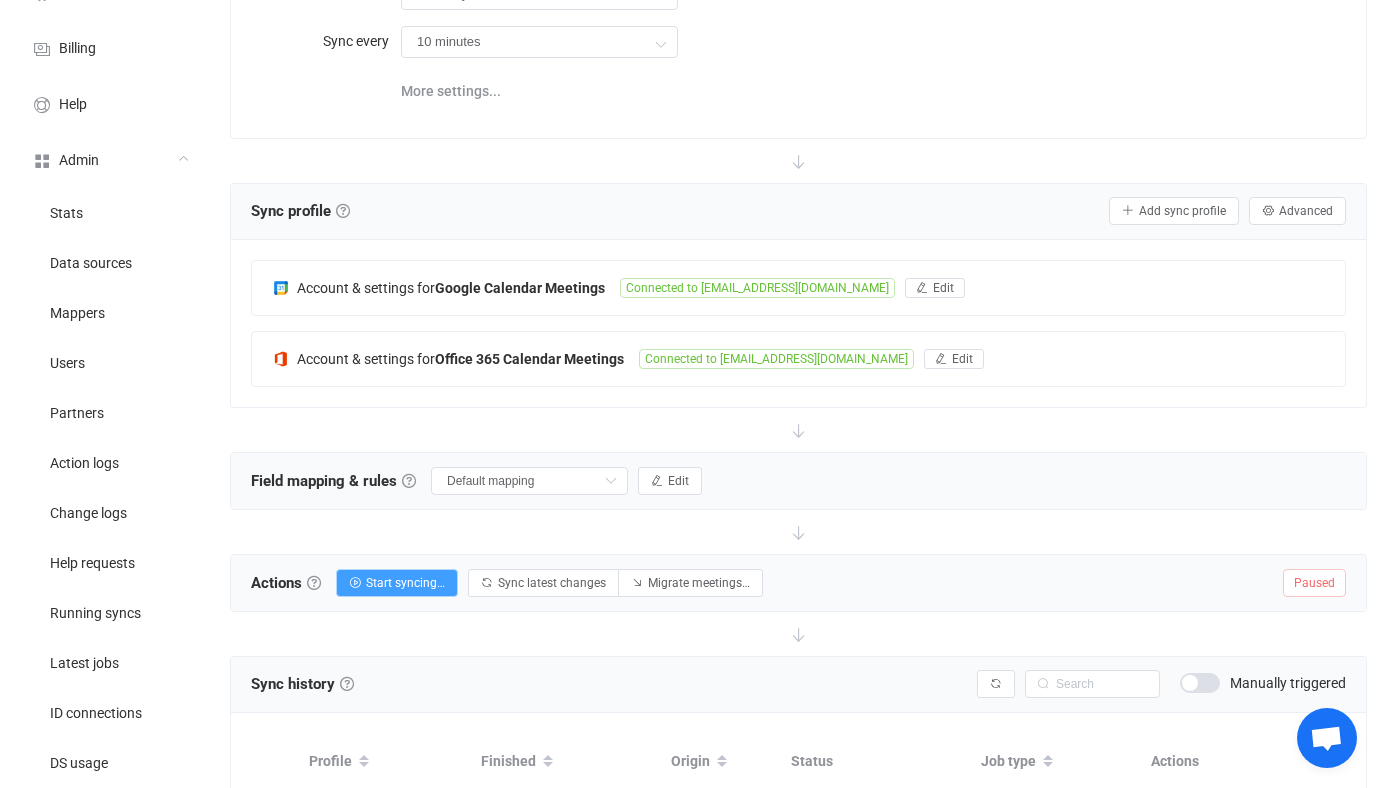 scroll, scrollTop: 216, scrollLeft: 0, axis: vertical 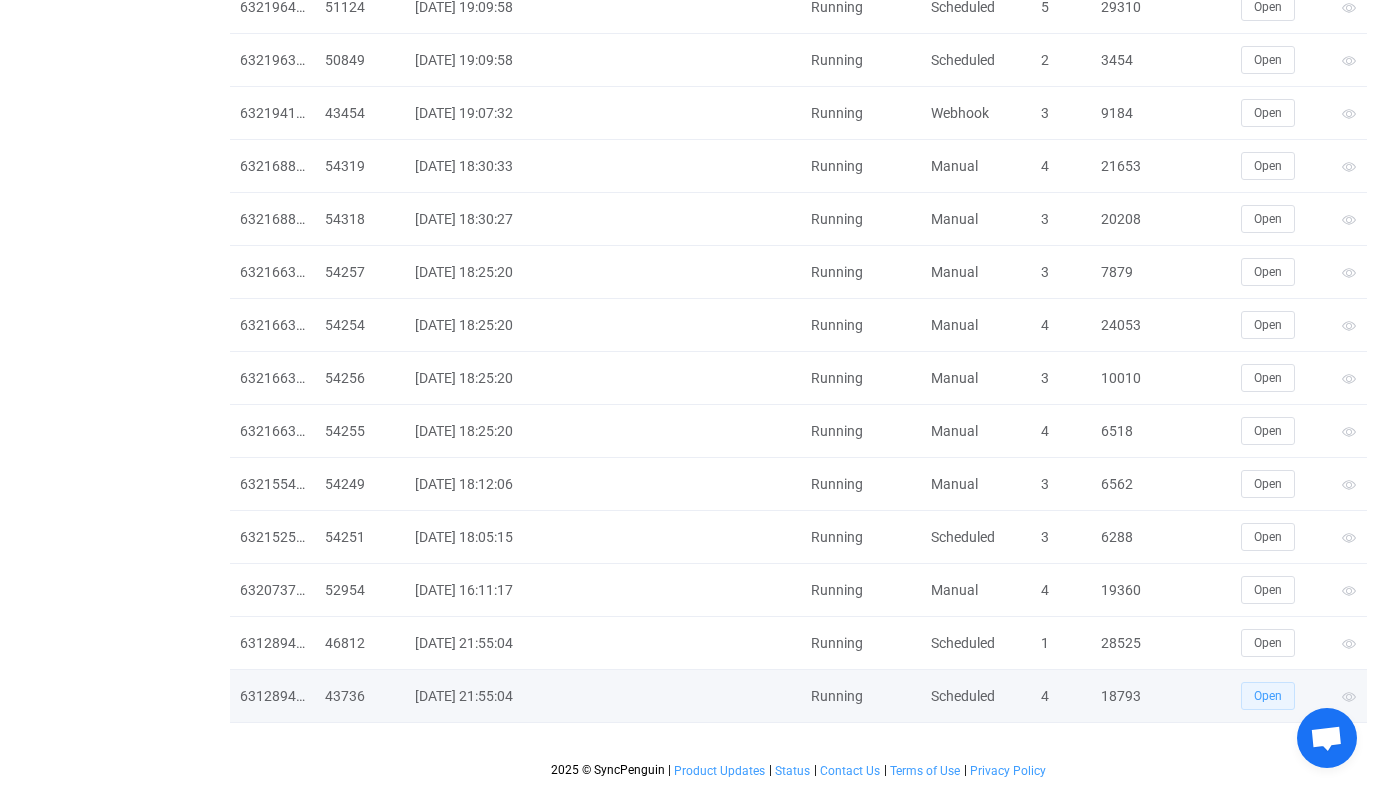 click on "Open" at bounding box center (1268, 696) 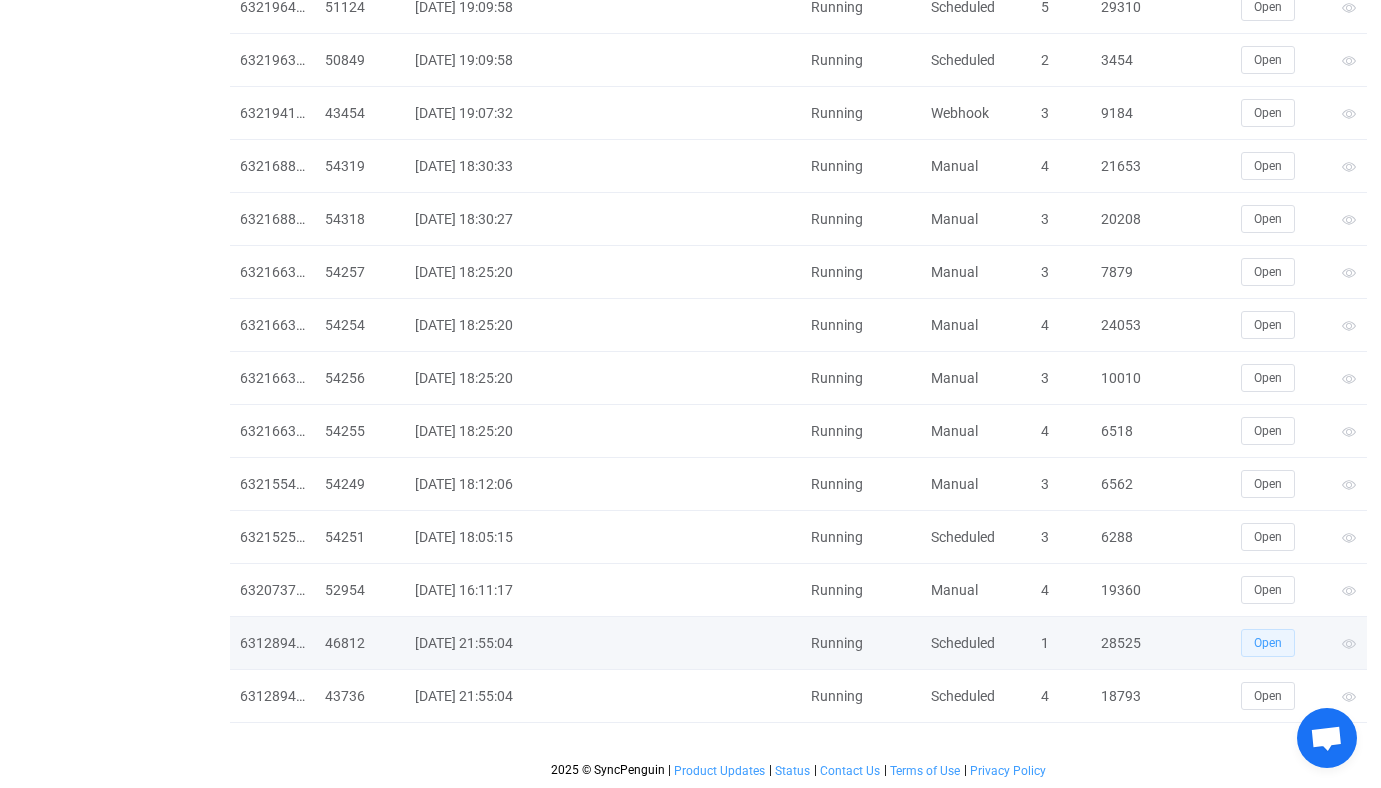 click on "Open" at bounding box center [1268, 643] 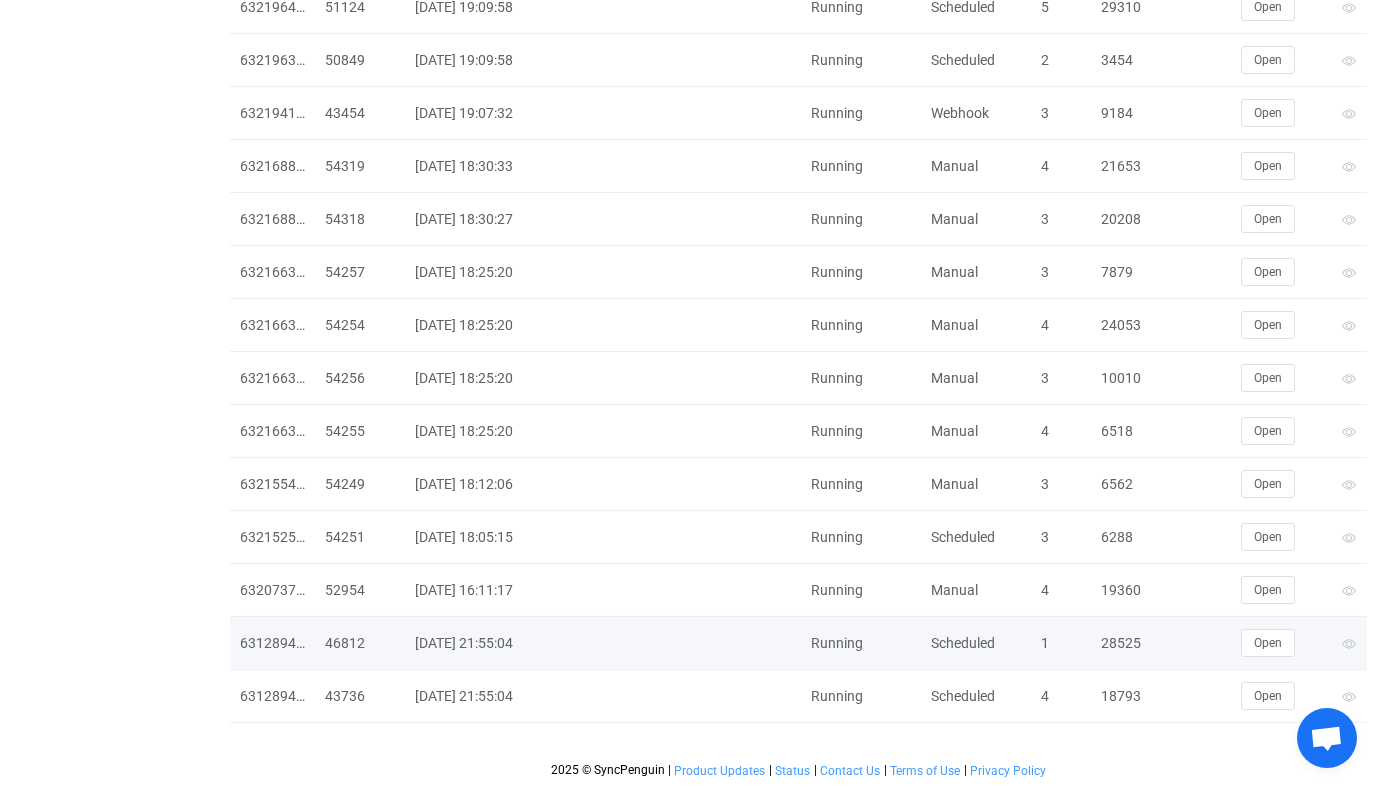 click on "28525" at bounding box center [1126, 643] 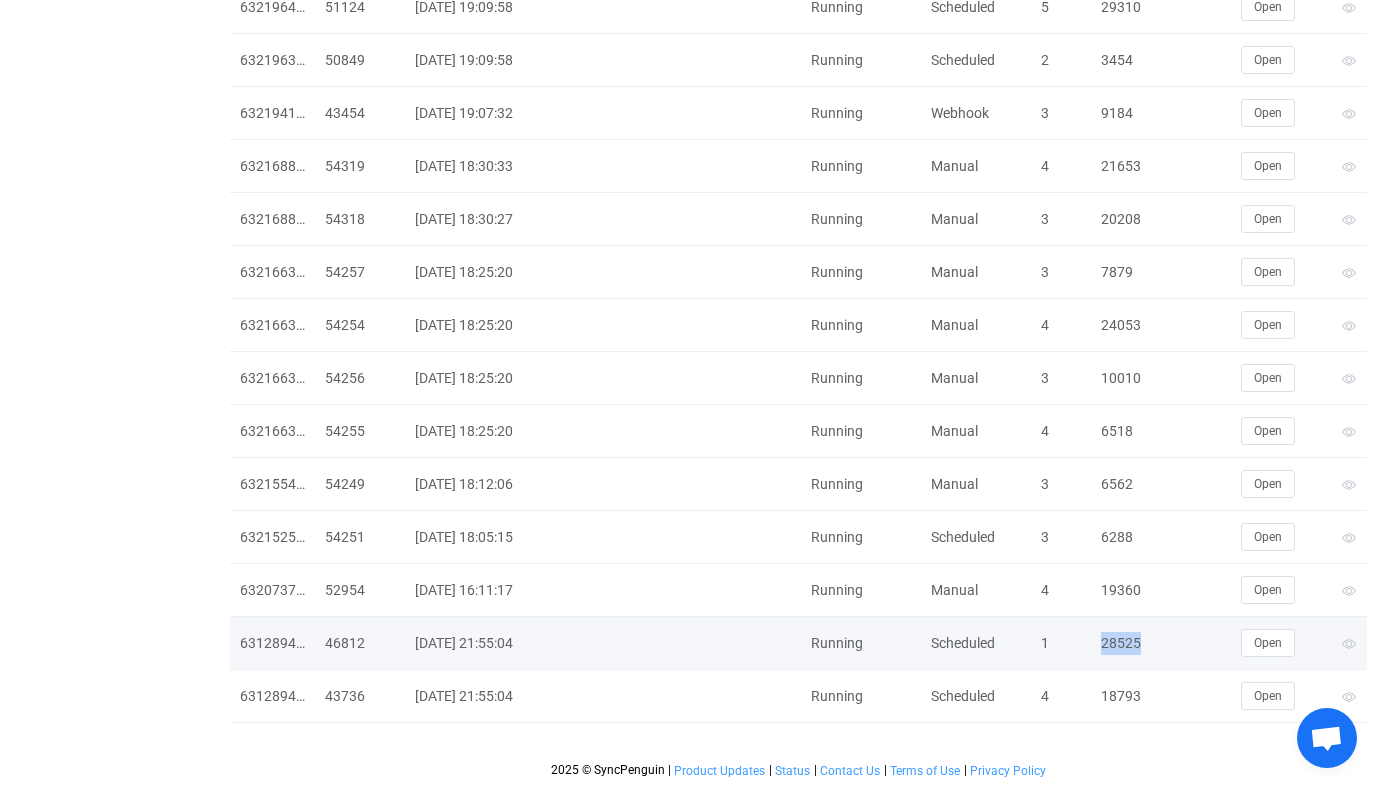 click on "28525" at bounding box center [1126, 643] 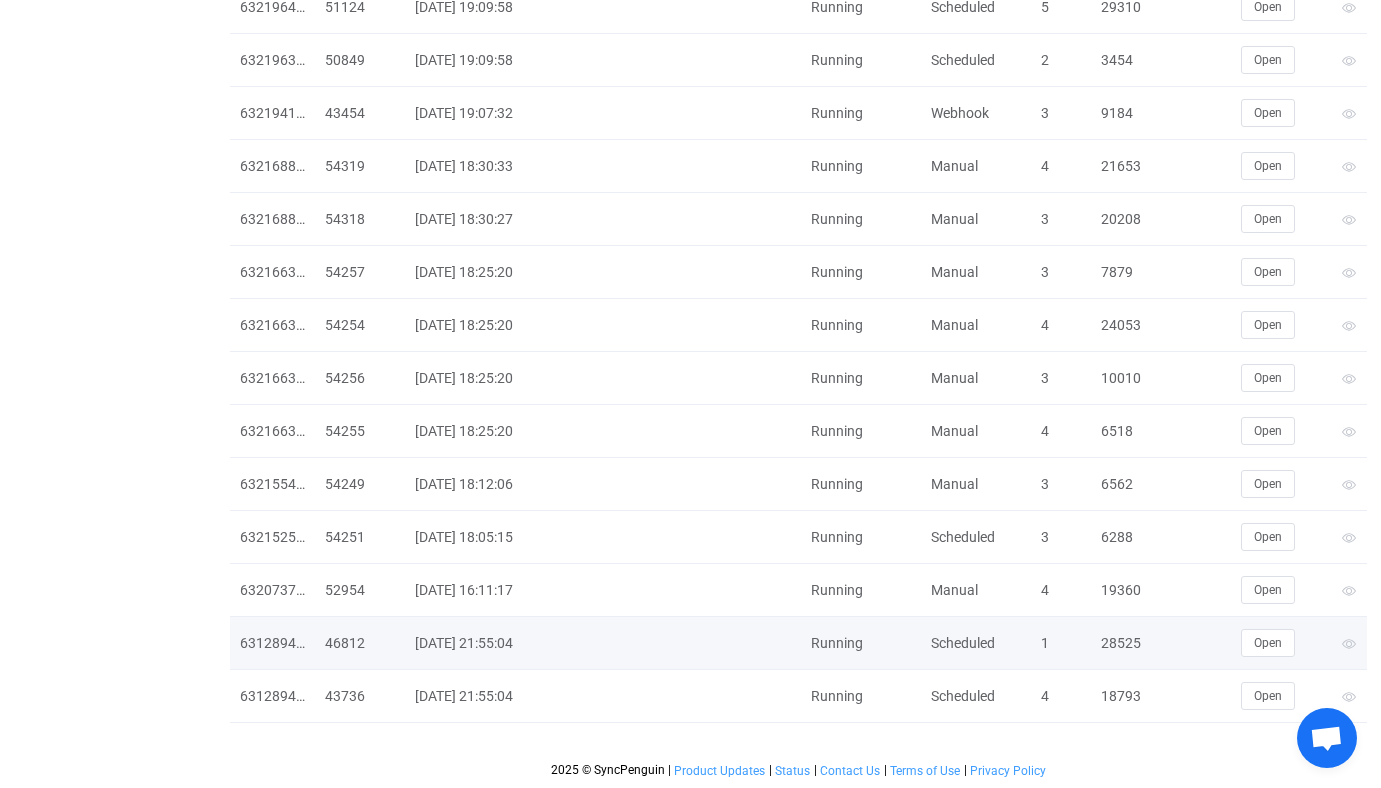 click on "28525" at bounding box center (1126, 643) 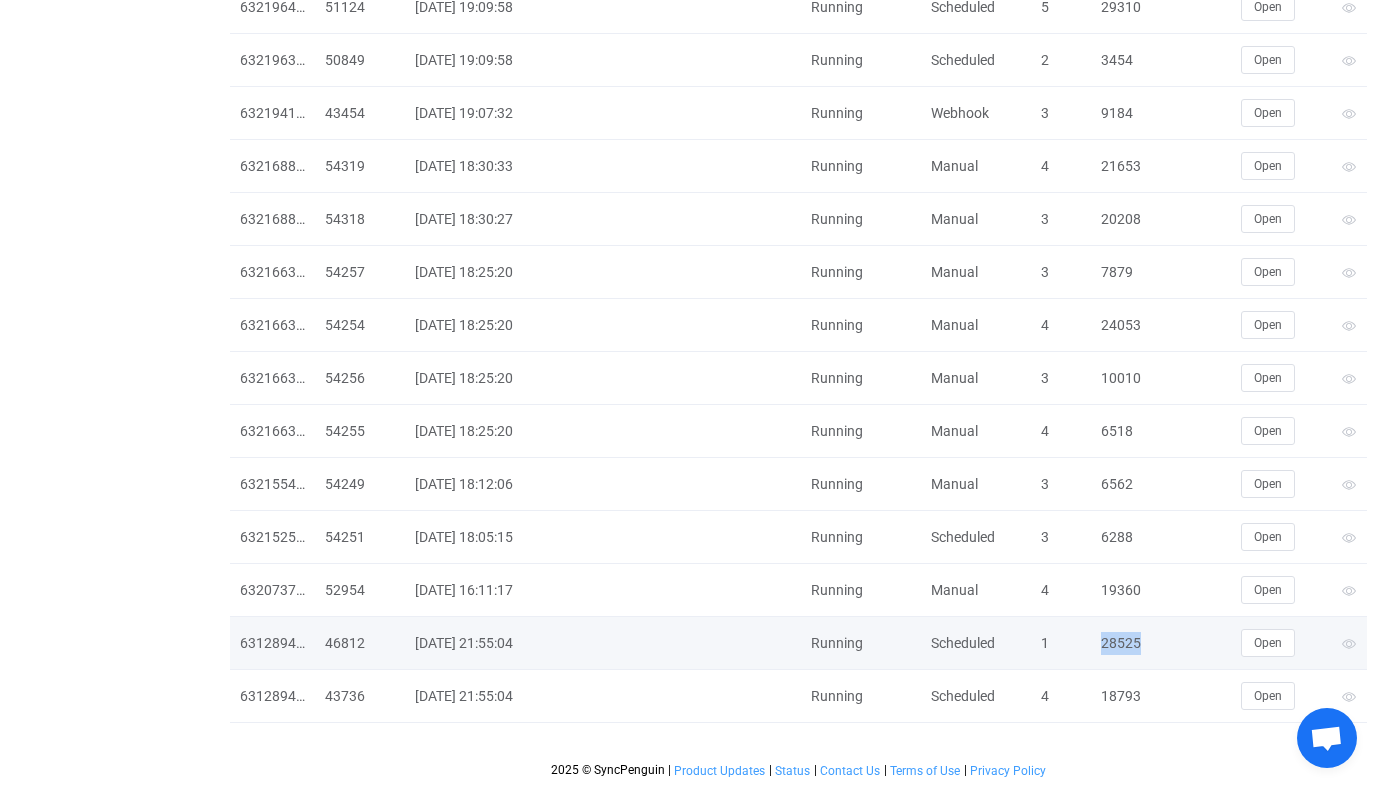 click on "28525" at bounding box center (1126, 643) 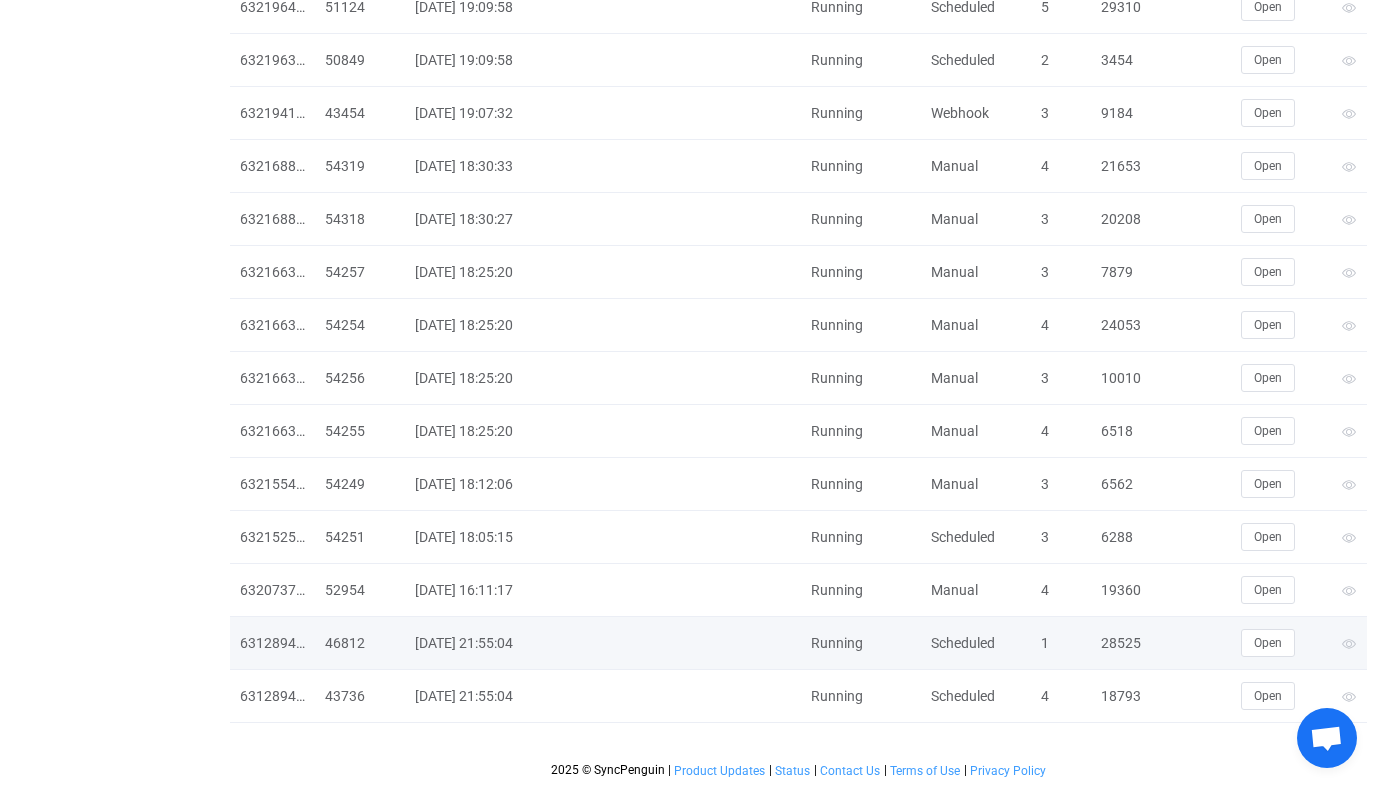 click on "28525" at bounding box center [1126, 643] 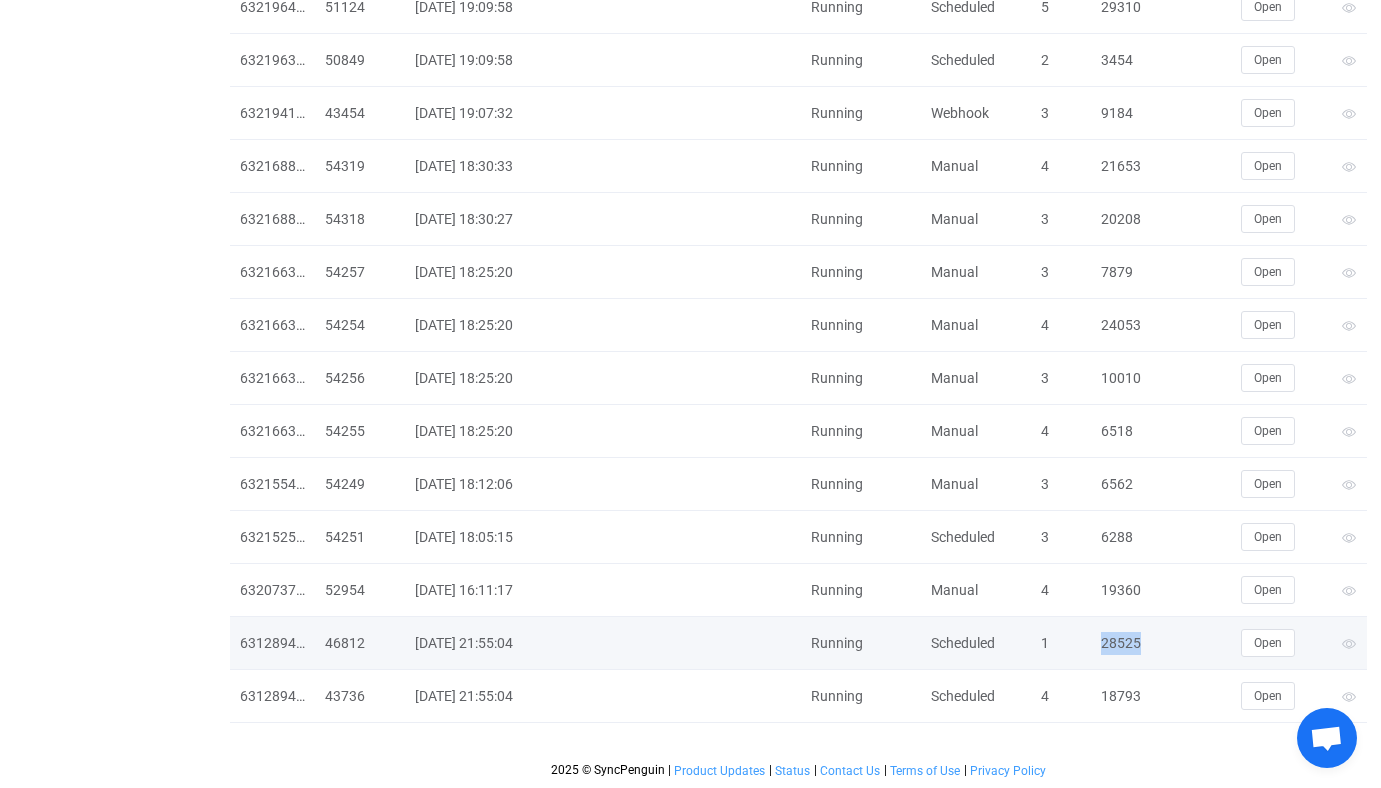 click on "28525" at bounding box center [1126, 643] 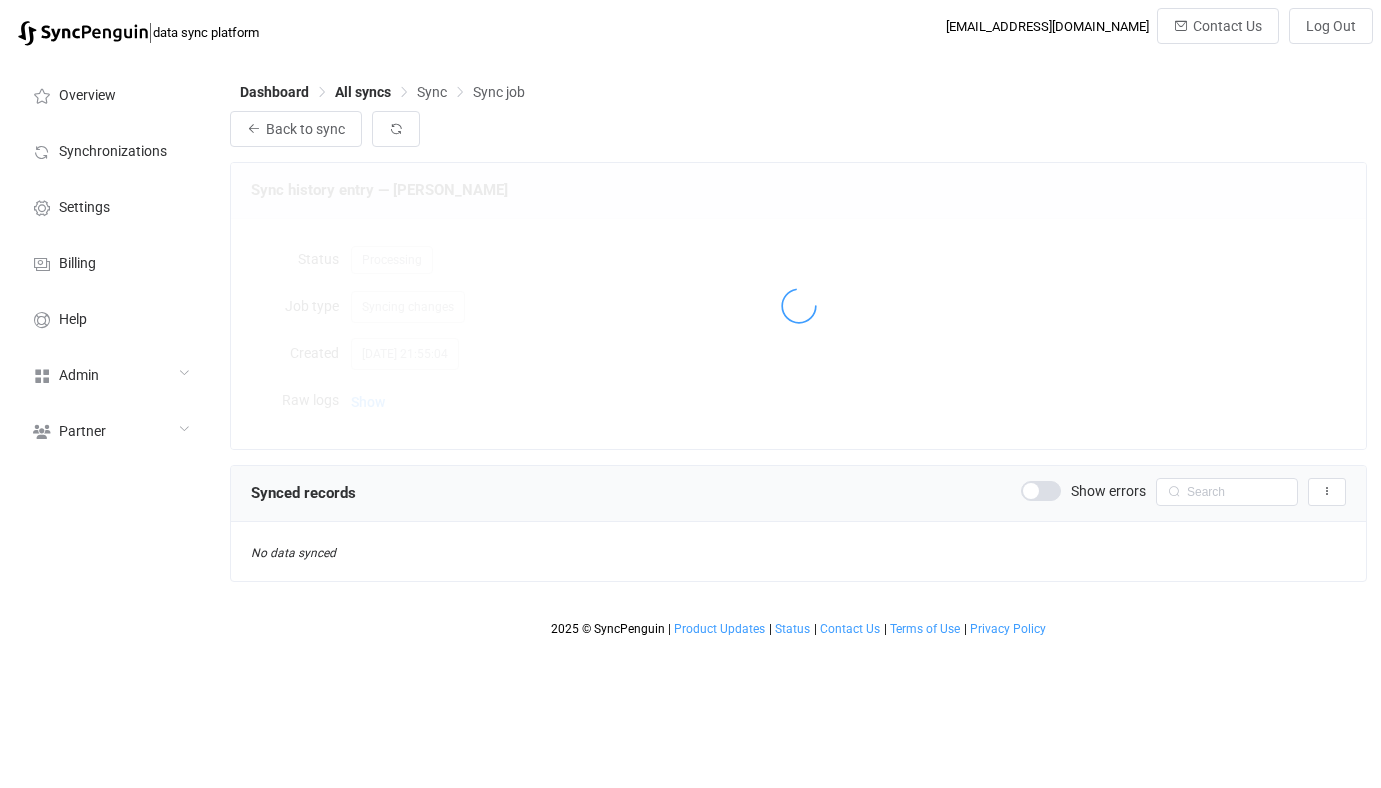 scroll, scrollTop: 0, scrollLeft: 0, axis: both 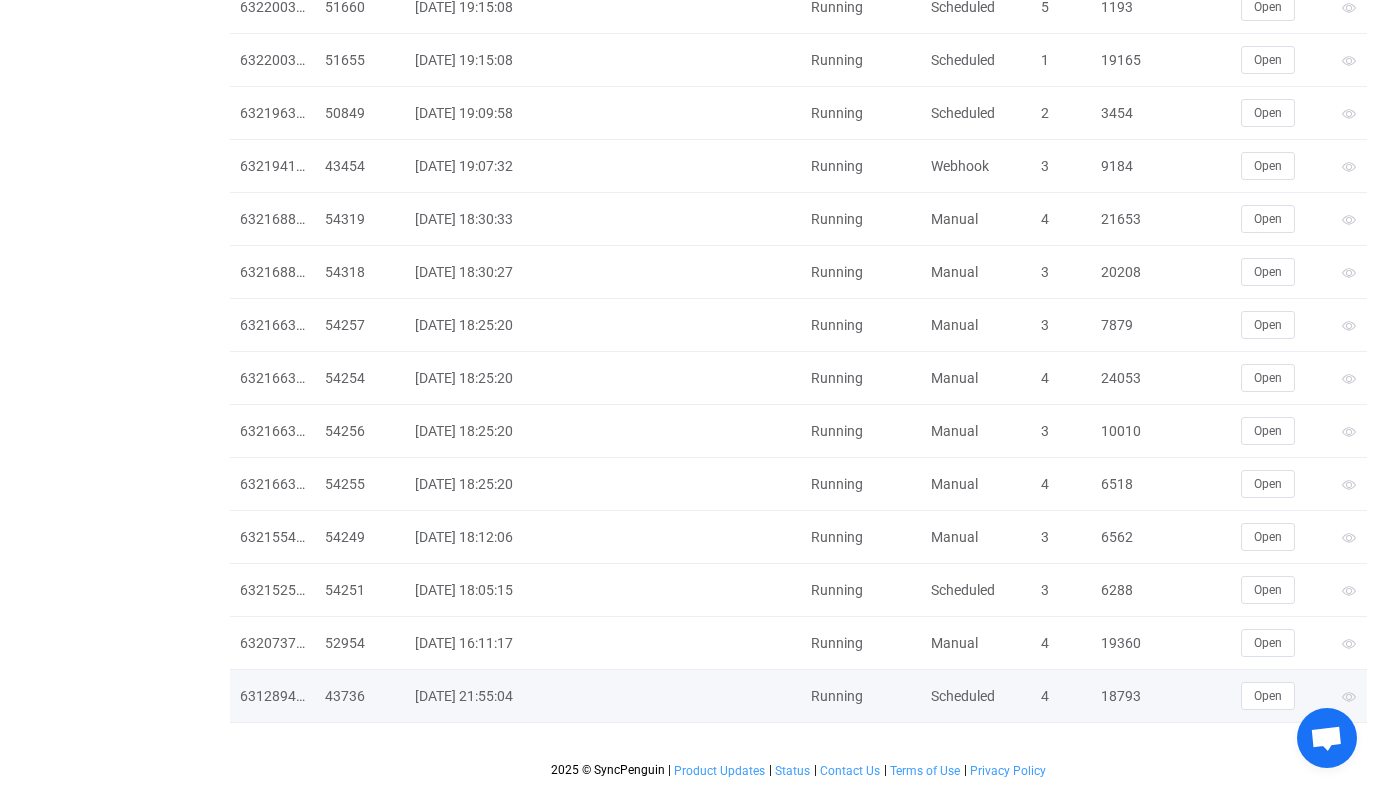 click on "18793" at bounding box center (1126, 696) 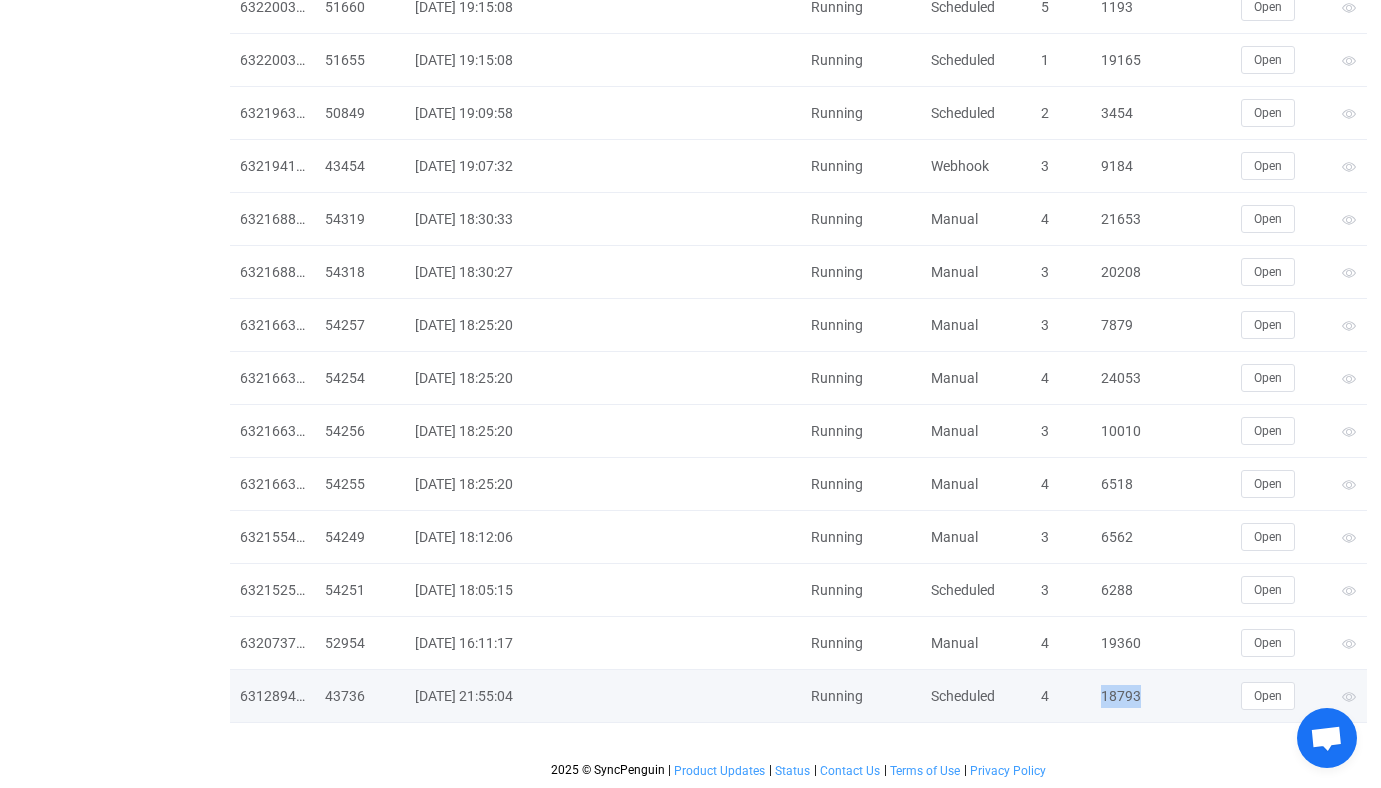 click on "18793" at bounding box center [1126, 696] 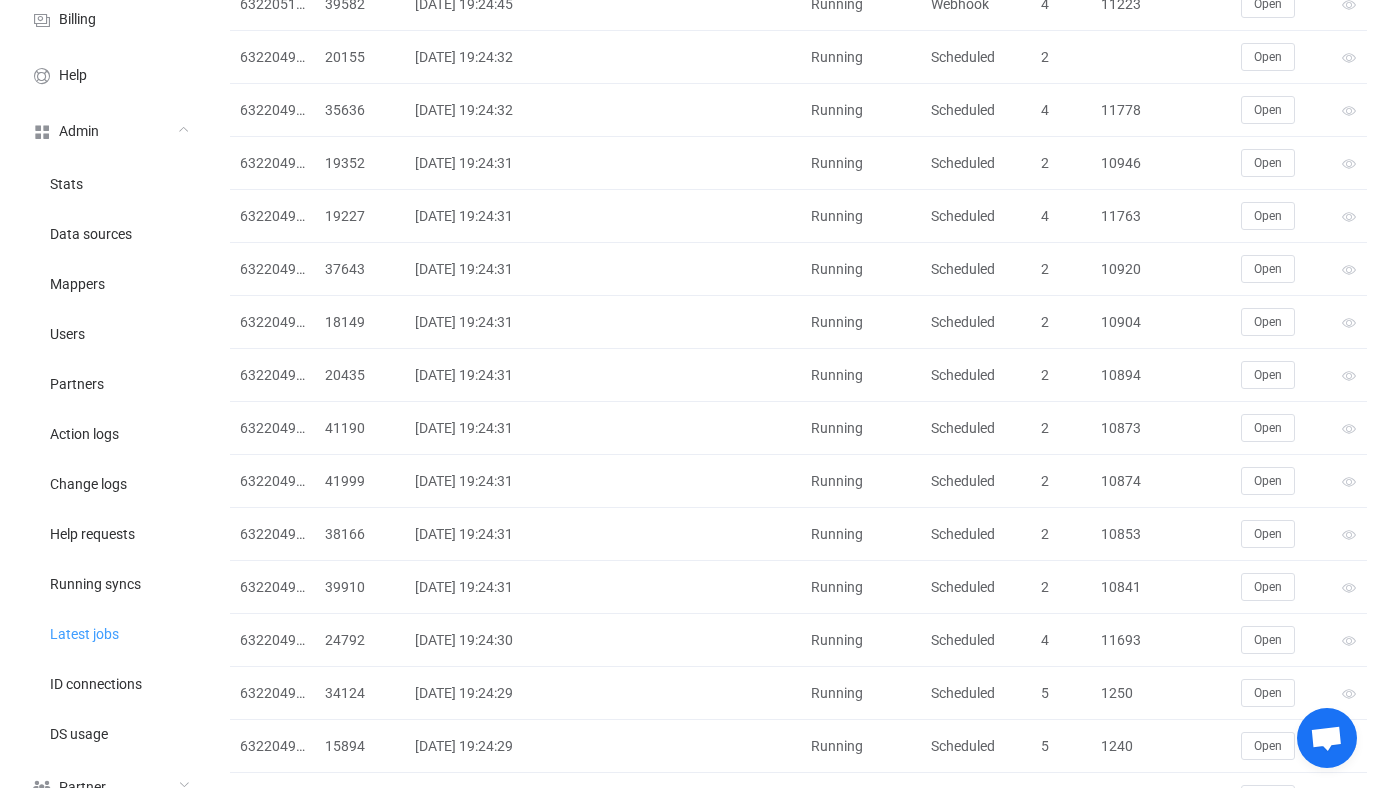scroll, scrollTop: 0, scrollLeft: 0, axis: both 